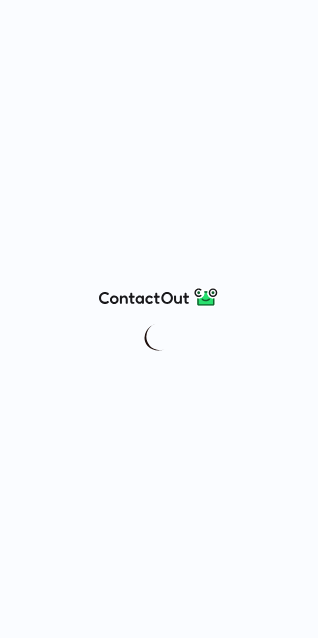 scroll, scrollTop: 0, scrollLeft: 0, axis: both 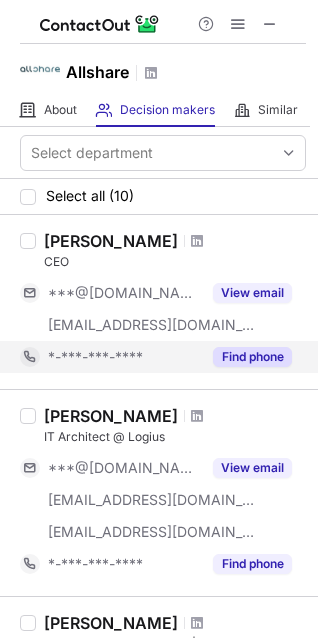 click on "Find phone" at bounding box center [252, 357] 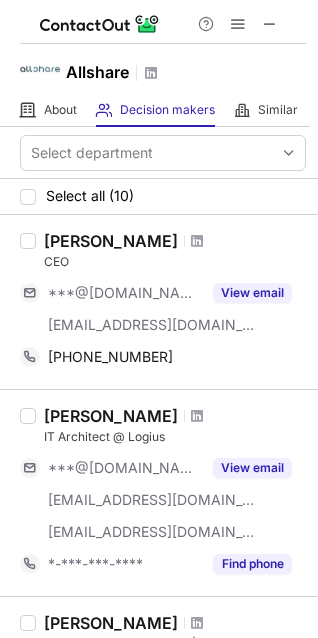 drag, startPoint x: 44, startPoint y: 245, endPoint x: 165, endPoint y: 249, distance: 121.0661 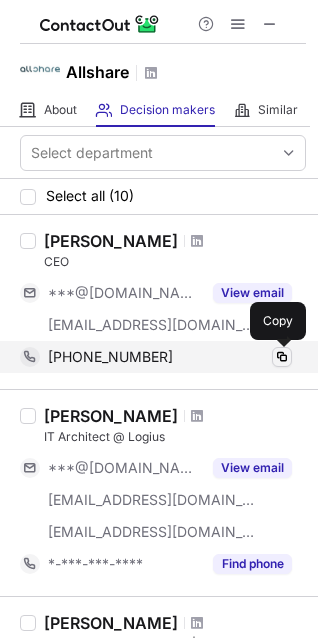 click at bounding box center [282, 357] 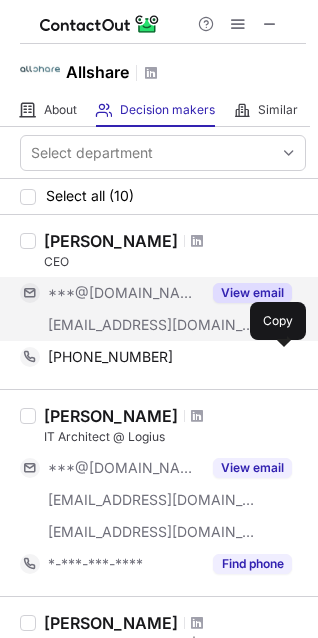 click on "View email" at bounding box center (252, 293) 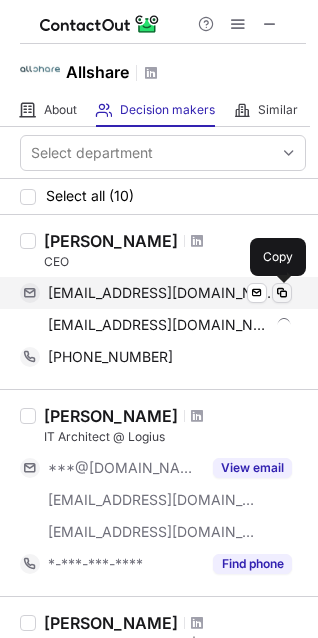 click at bounding box center (282, 293) 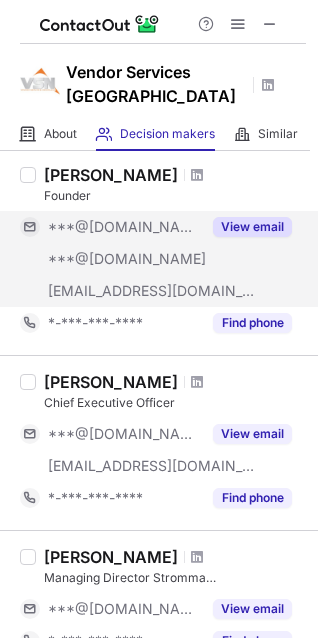 scroll, scrollTop: 700, scrollLeft: 0, axis: vertical 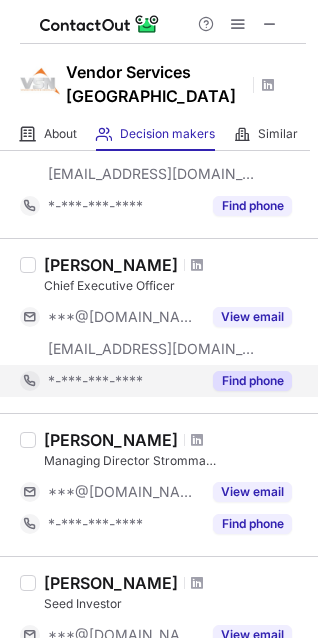 click on "Find phone" at bounding box center [246, 381] 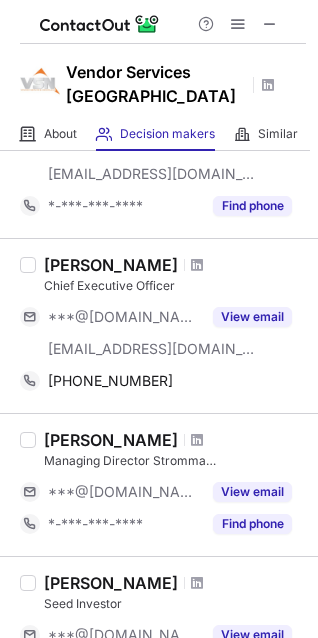 drag, startPoint x: 40, startPoint y: 269, endPoint x: 194, endPoint y: 272, distance: 154.02922 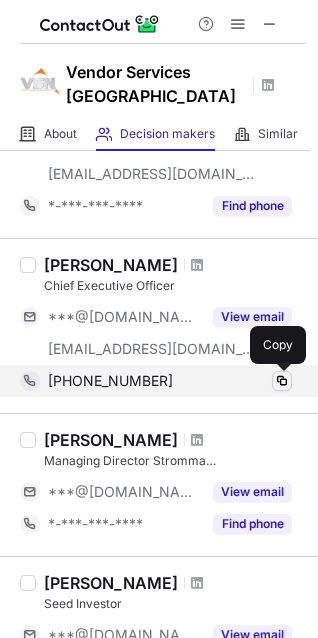click at bounding box center [282, 381] 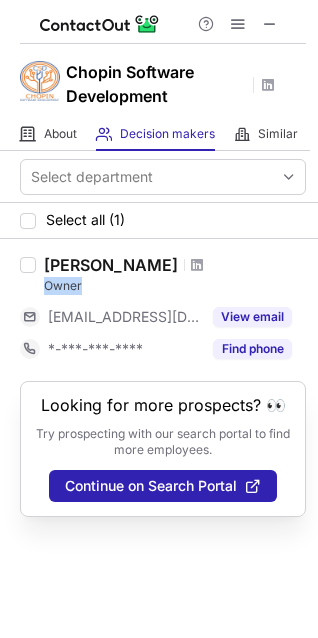 drag, startPoint x: 39, startPoint y: 285, endPoint x: 84, endPoint y: 277, distance: 45.705578 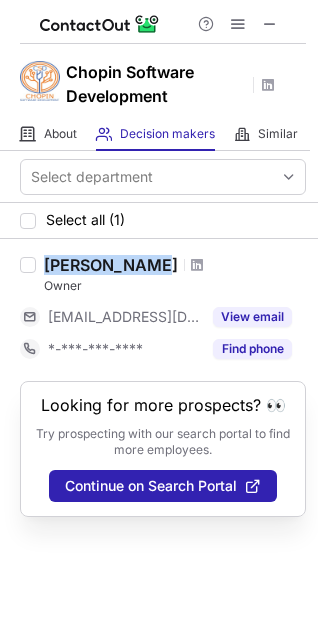 drag, startPoint x: 47, startPoint y: 265, endPoint x: 148, endPoint y: 267, distance: 101.0198 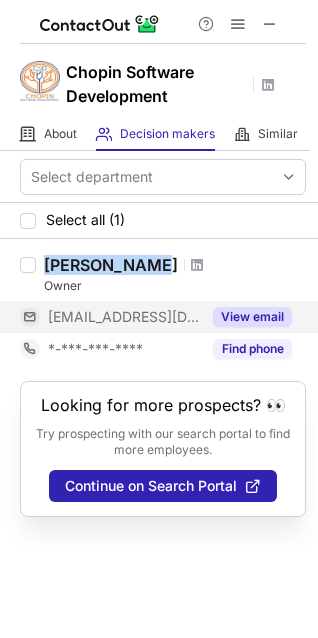 copy on "[PERSON_NAME]" 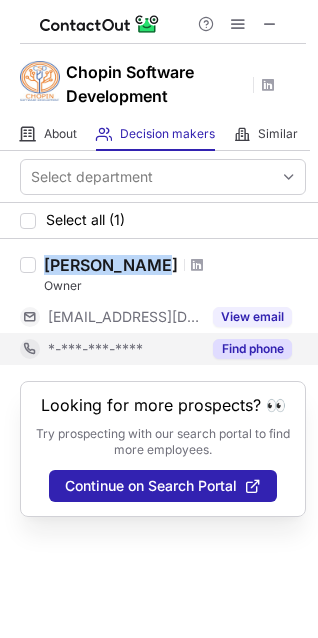 click on "Find phone" at bounding box center (252, 349) 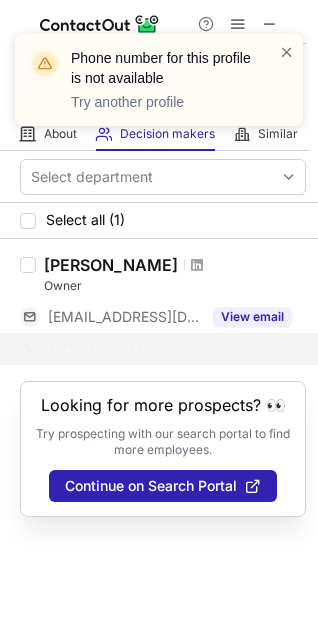 click on "Phone number for this profile is not available Try another profile" at bounding box center [159, 80] 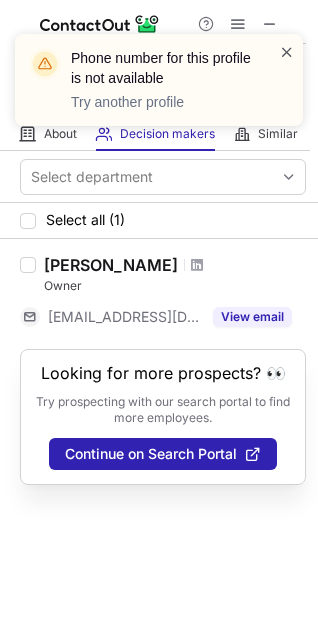 click at bounding box center [287, 52] 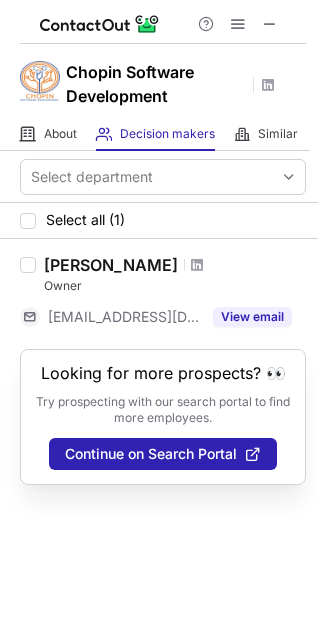 click on "Phone number for this profile is not available Try another profile" at bounding box center [159, 34] 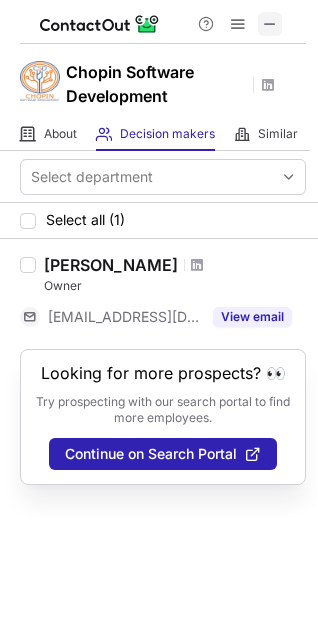 click at bounding box center [270, 24] 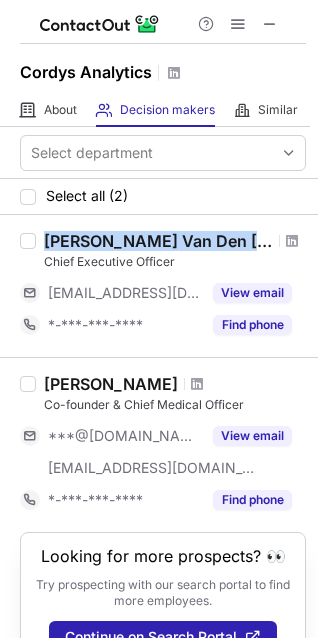 drag, startPoint x: 39, startPoint y: 234, endPoint x: 195, endPoint y: 246, distance: 156.46086 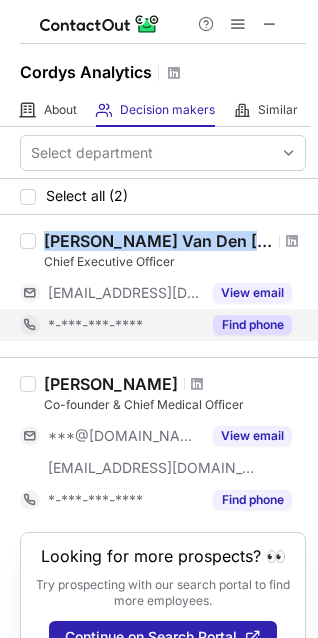 click on "Find phone" at bounding box center (252, 325) 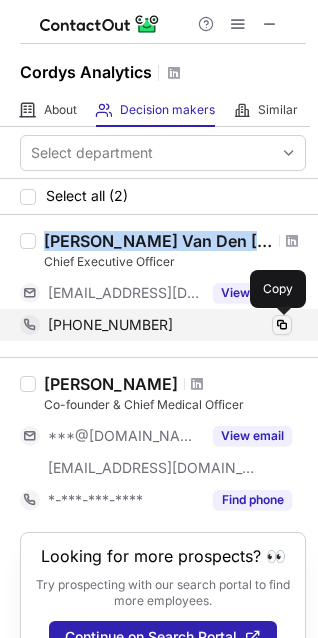 click at bounding box center [282, 325] 